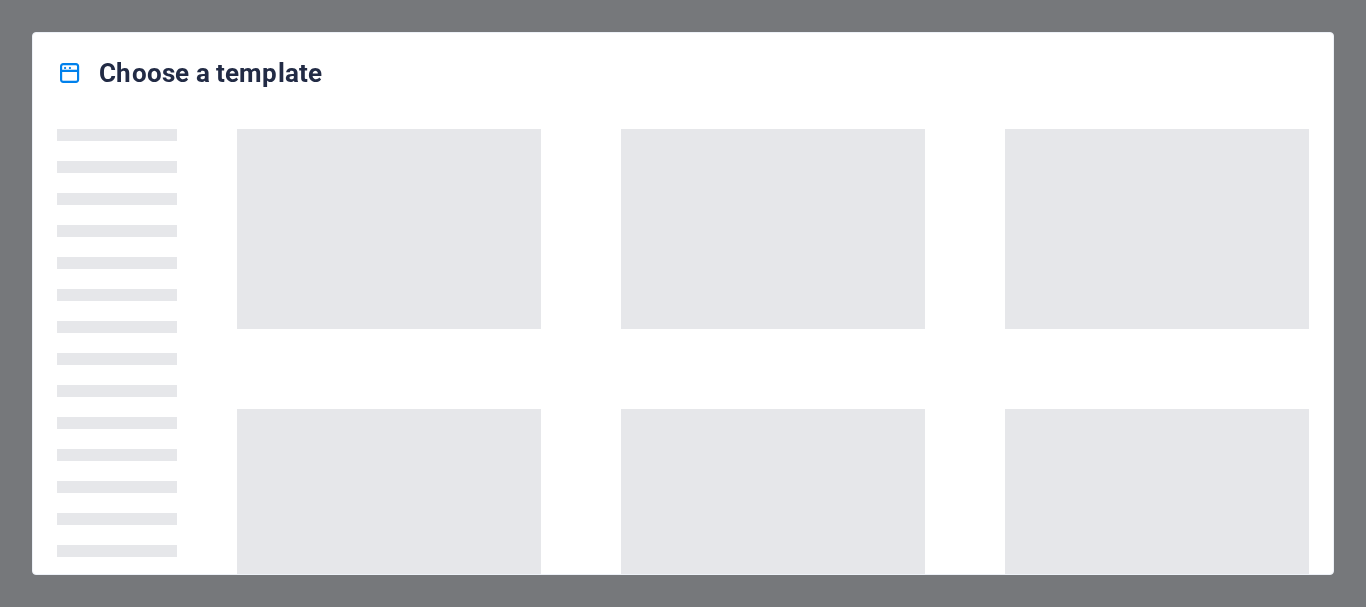 scroll, scrollTop: 0, scrollLeft: 0, axis: both 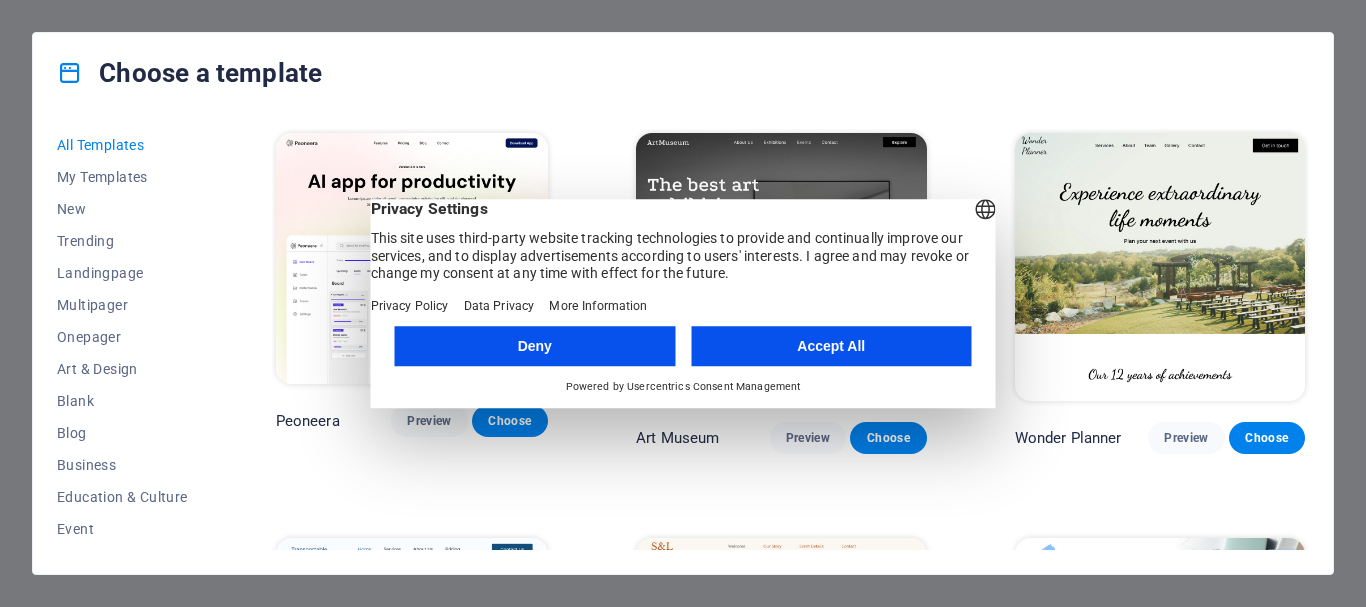 click on "Accept All" at bounding box center (831, 346) 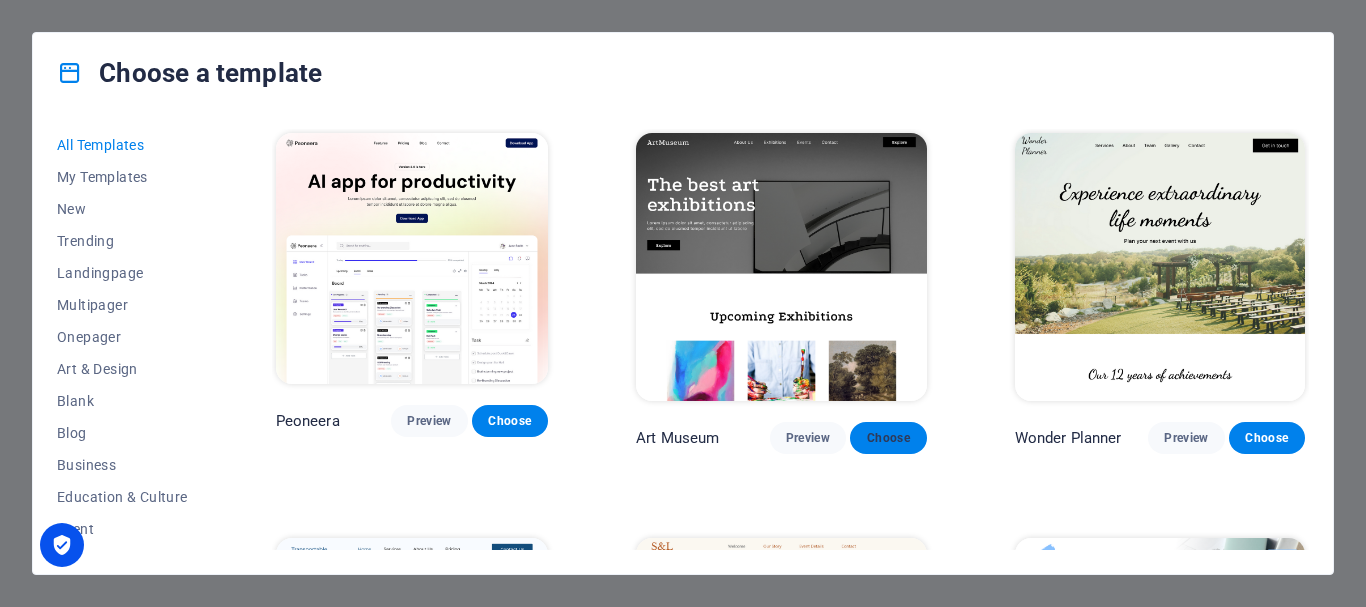 click on "Choose" at bounding box center (888, 438) 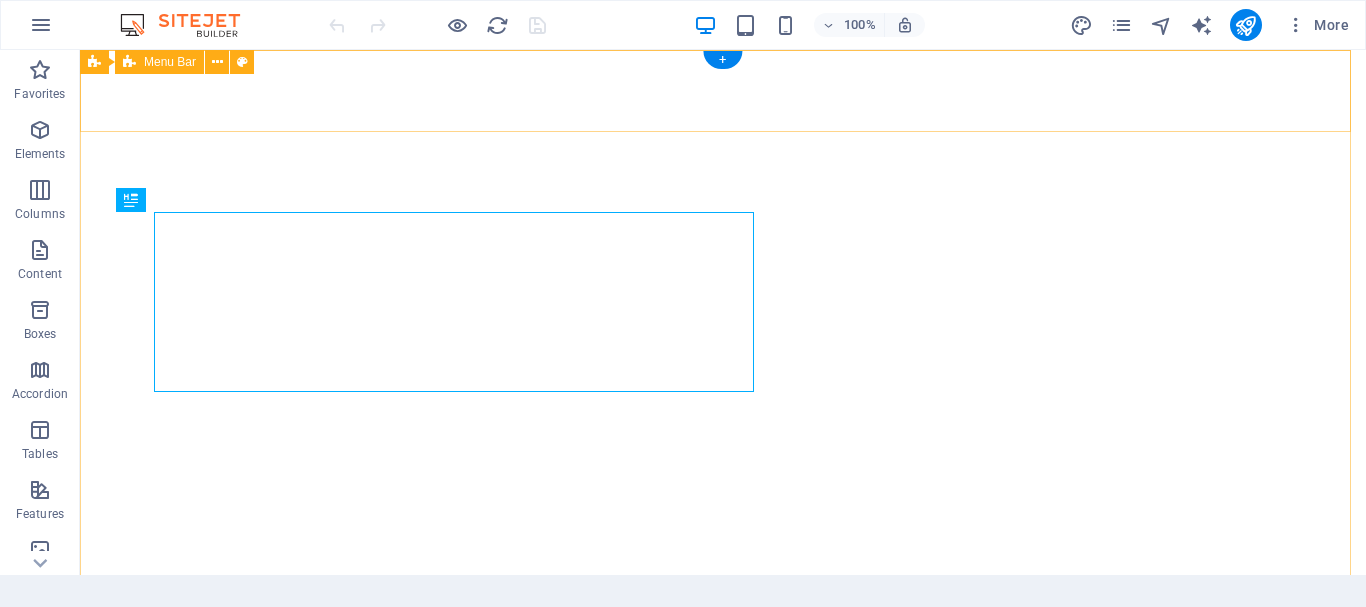 scroll, scrollTop: 0, scrollLeft: 0, axis: both 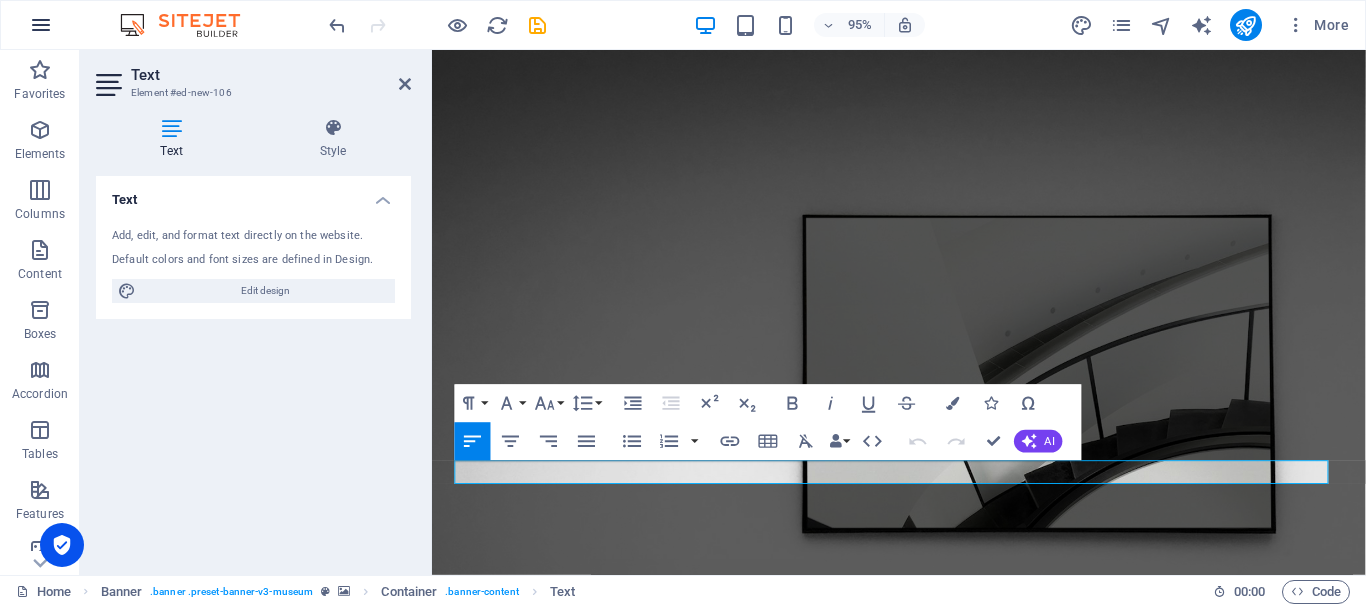 click at bounding box center (41, 25) 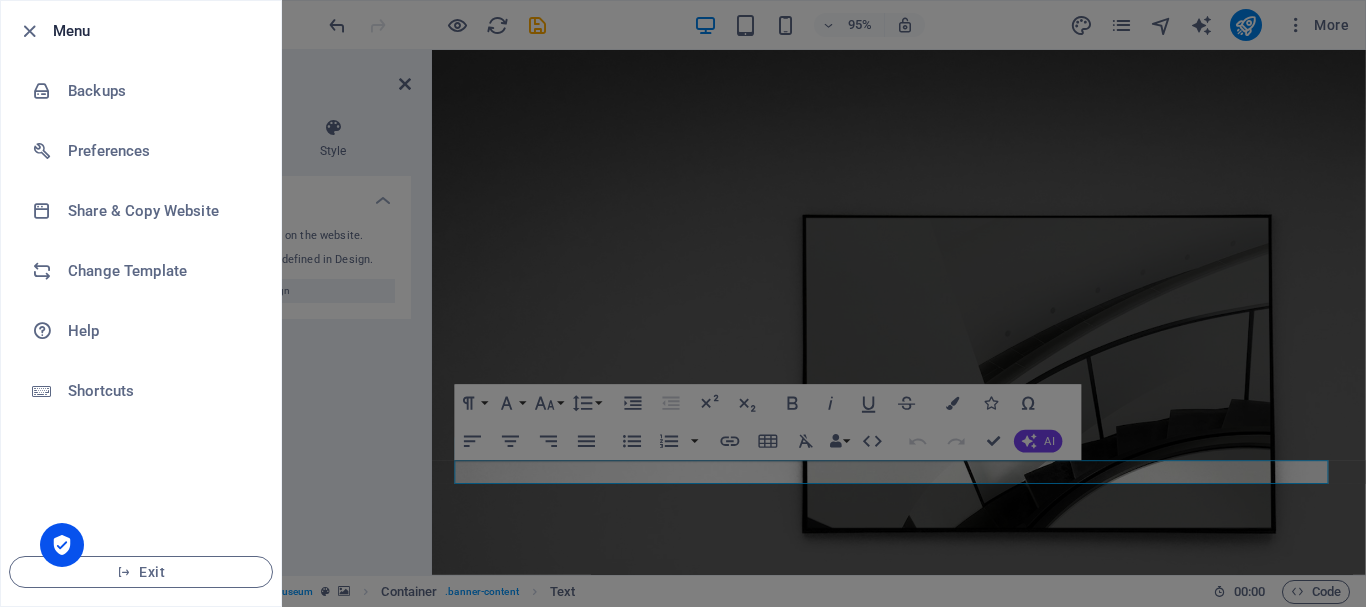 click at bounding box center [683, 303] 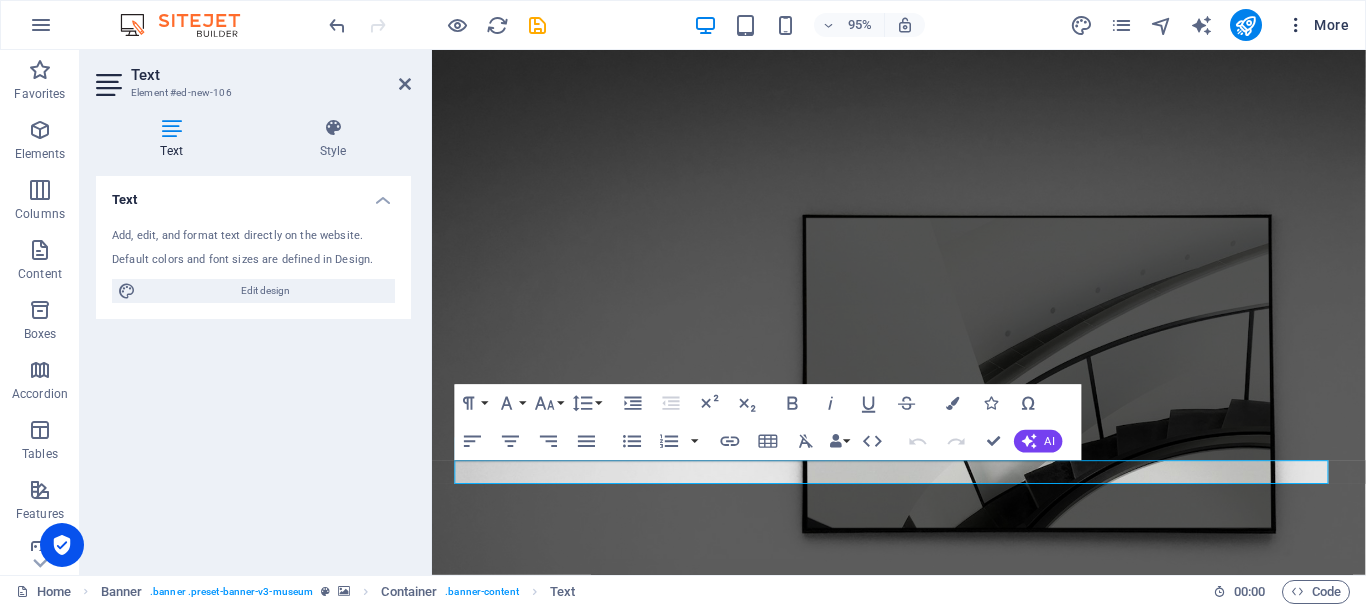 click at bounding box center [1296, 25] 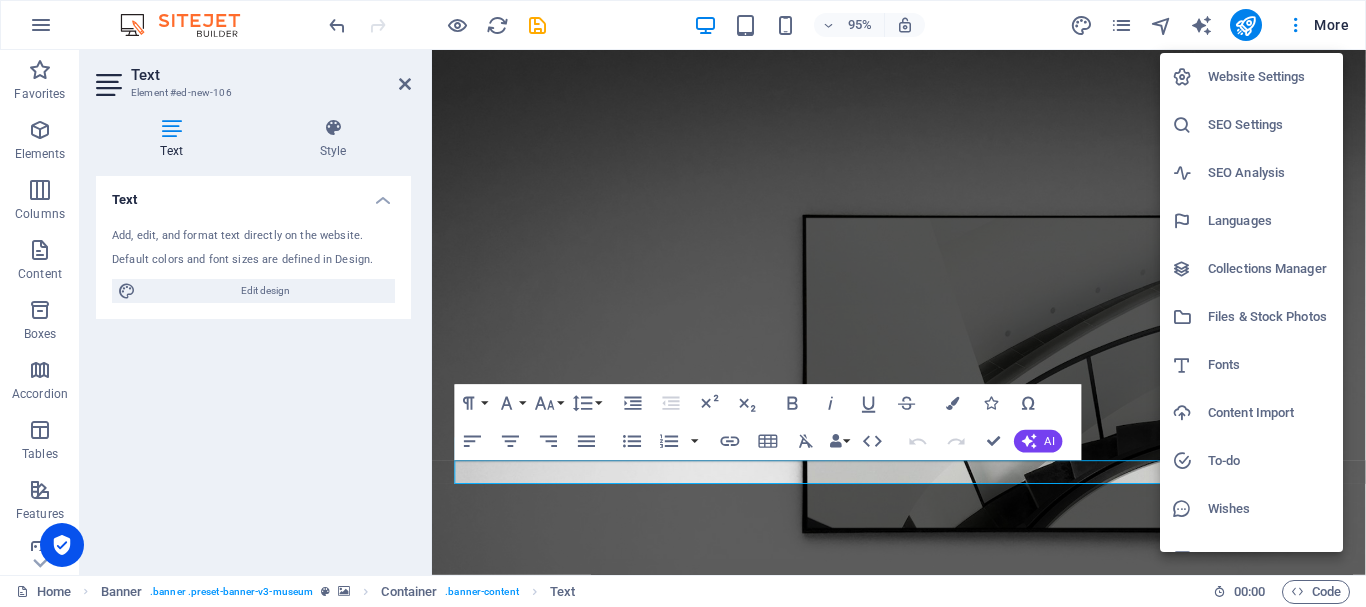 click on "Collections Manager" at bounding box center (1251, 269) 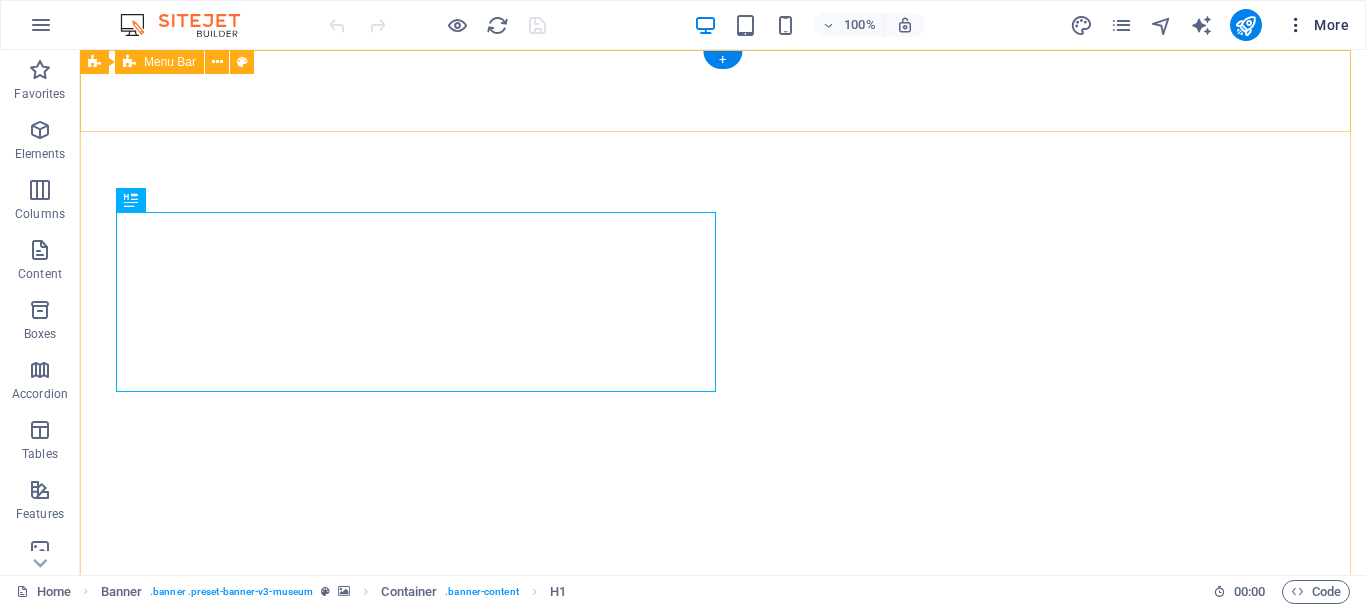scroll, scrollTop: 0, scrollLeft: 0, axis: both 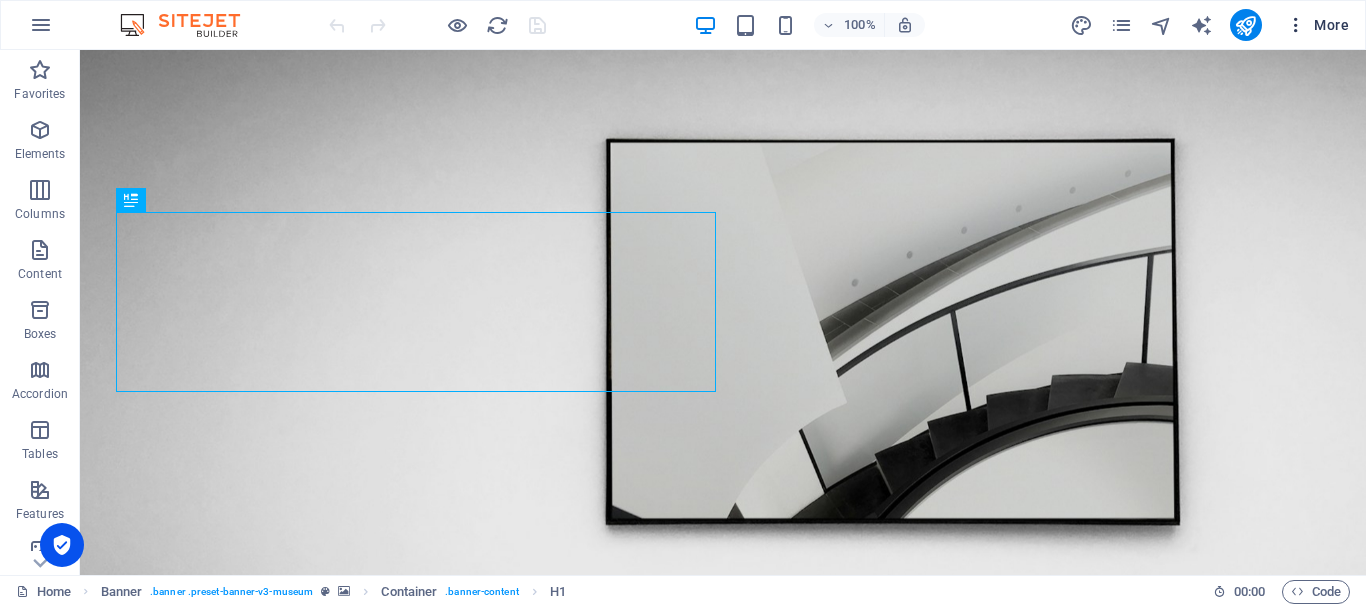 click on "More" at bounding box center (1317, 25) 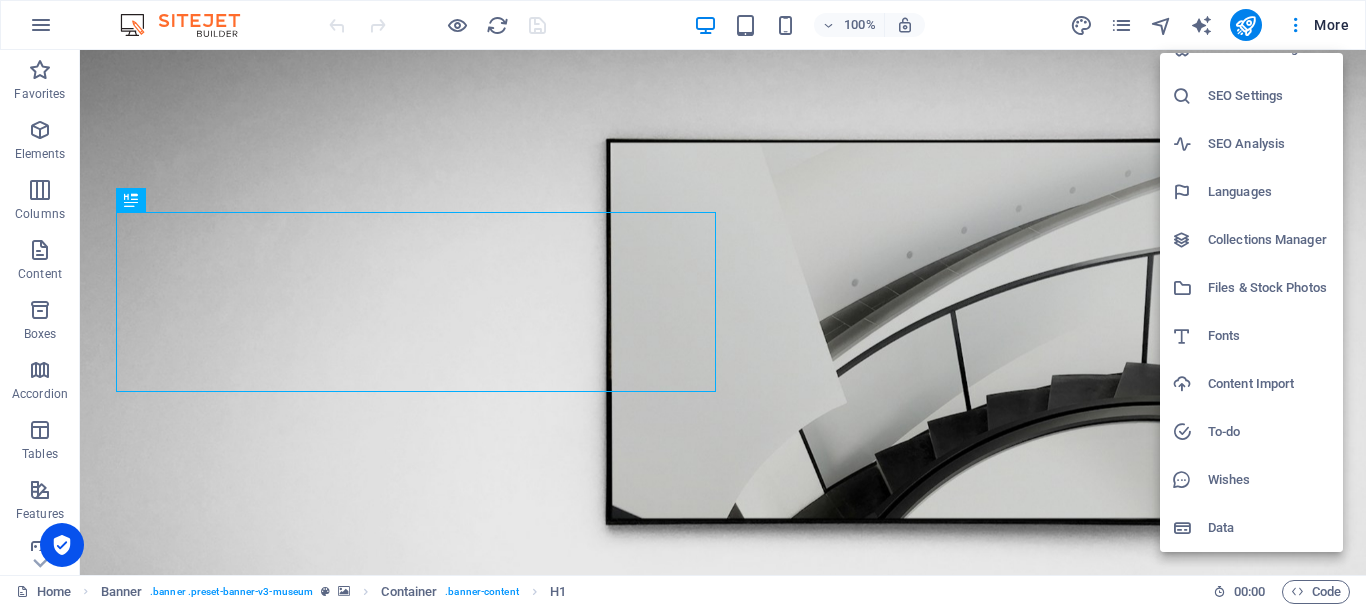 scroll, scrollTop: 0, scrollLeft: 0, axis: both 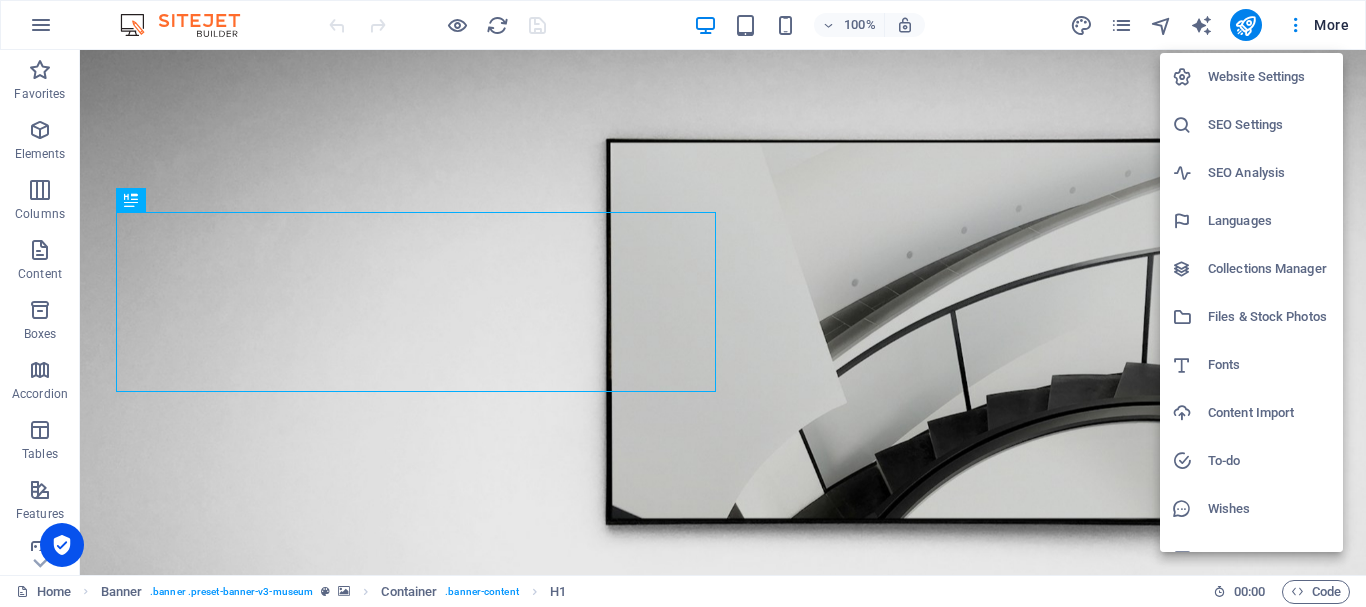 click at bounding box center [683, 303] 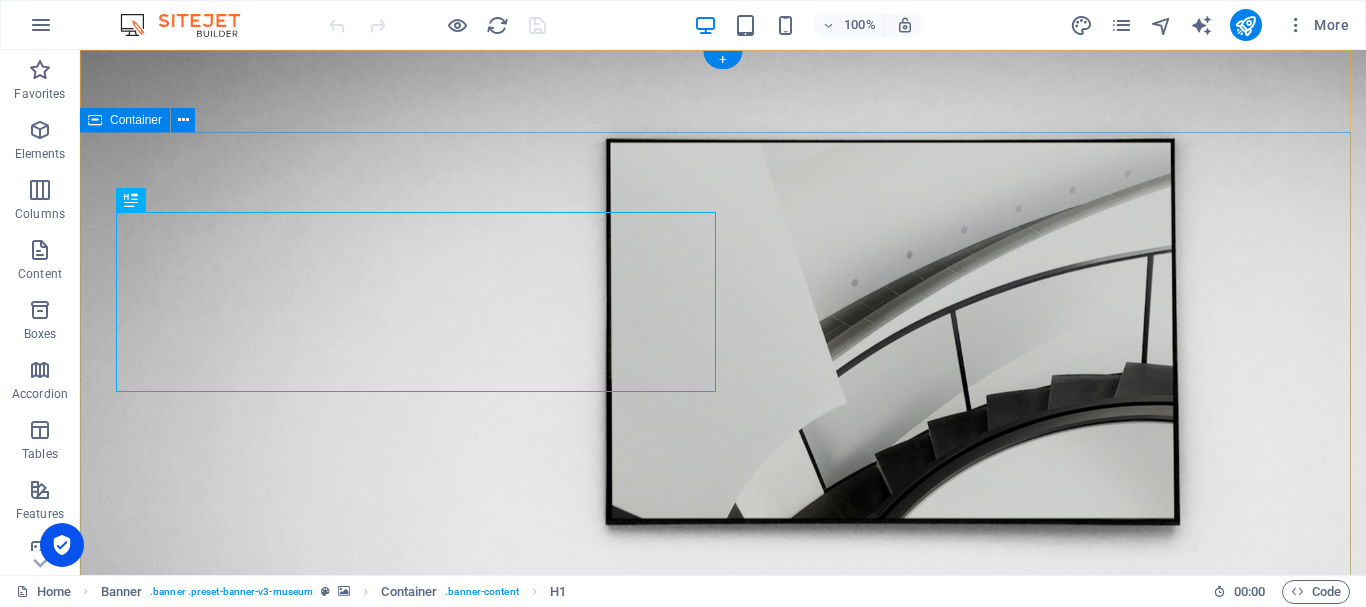 click on "The best art exhibitions Lorem ipsum dolor sit amet, consectetur adipiscing elit, sed do eiusmod tempor incididunt ut labore Lorem ipsum dolor sit amet, consectetur adipiscing elit, sed do eiusmod tempor incididunt ut labore Explore" at bounding box center (723, 990) 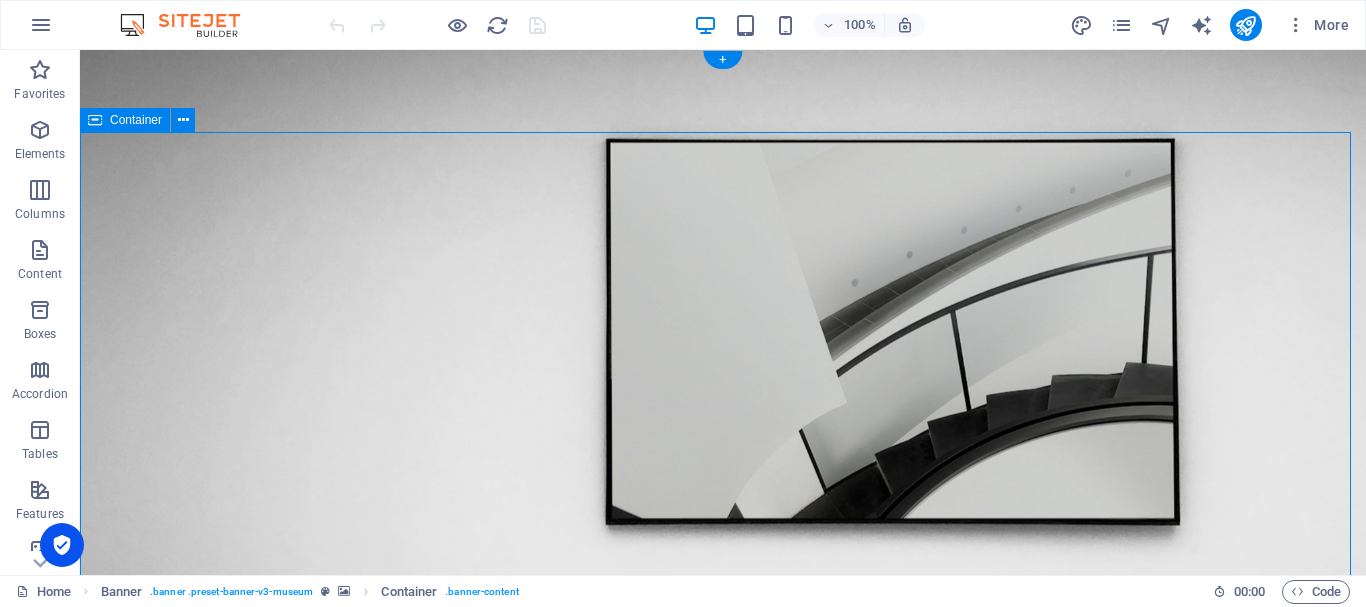 click on "The best art exhibitions" at bounding box center (723, 910) 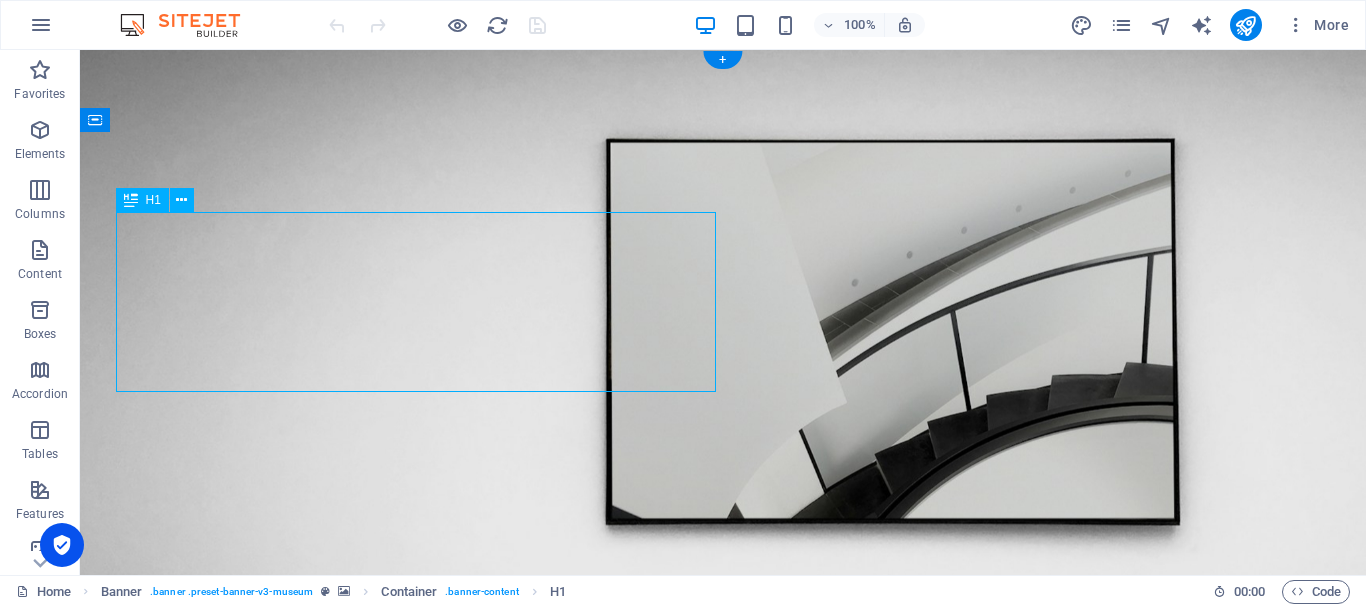 click on "The best art exhibitions" at bounding box center [723, 910] 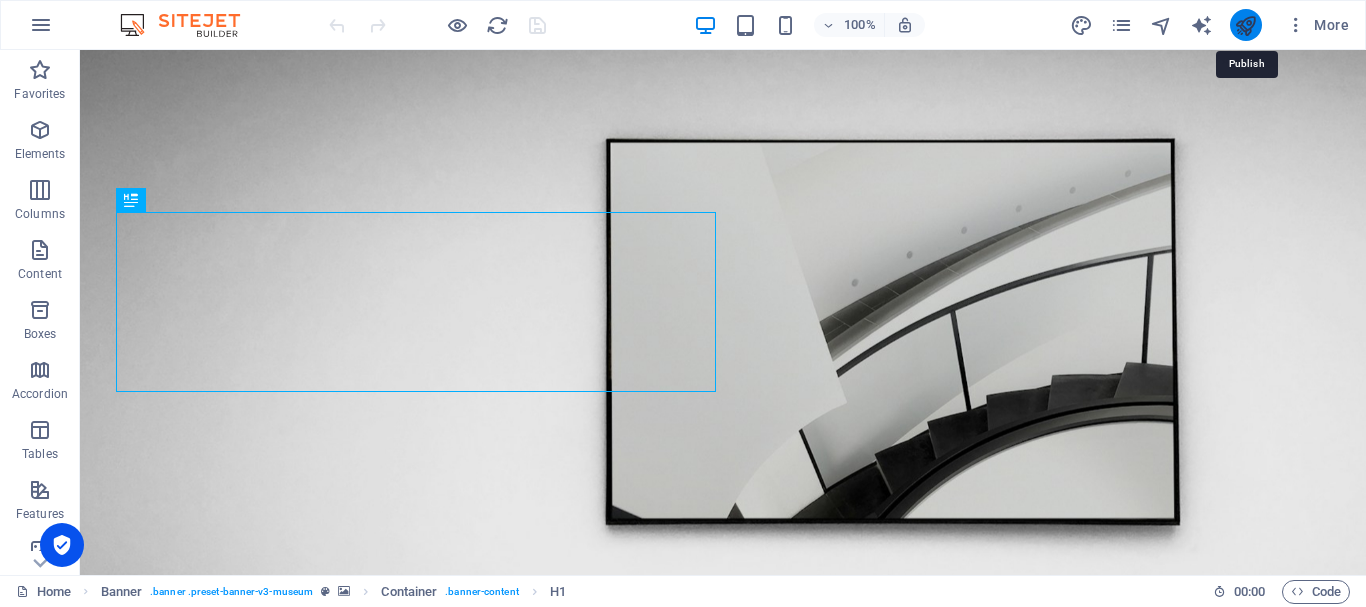 click at bounding box center [1245, 25] 